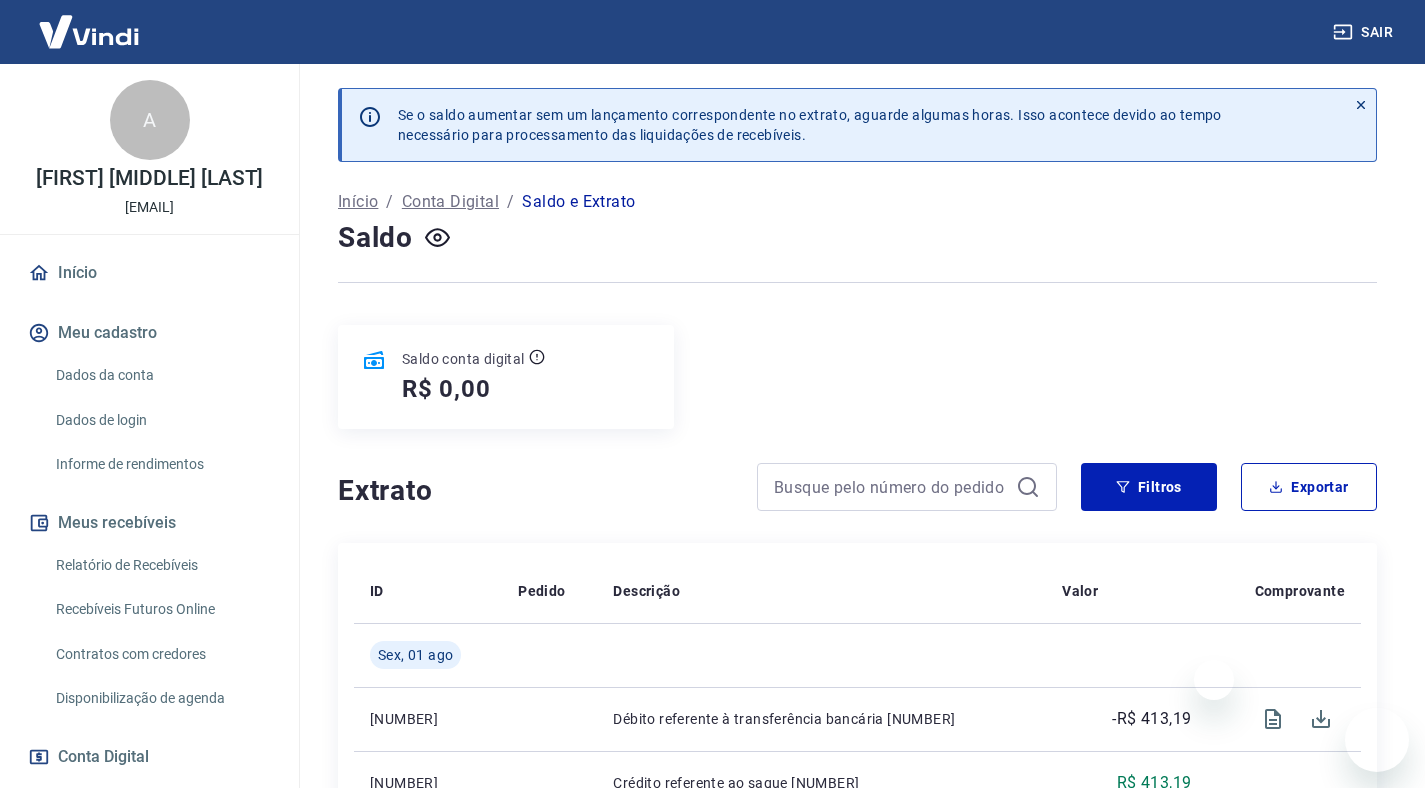 scroll, scrollTop: 0, scrollLeft: 0, axis: both 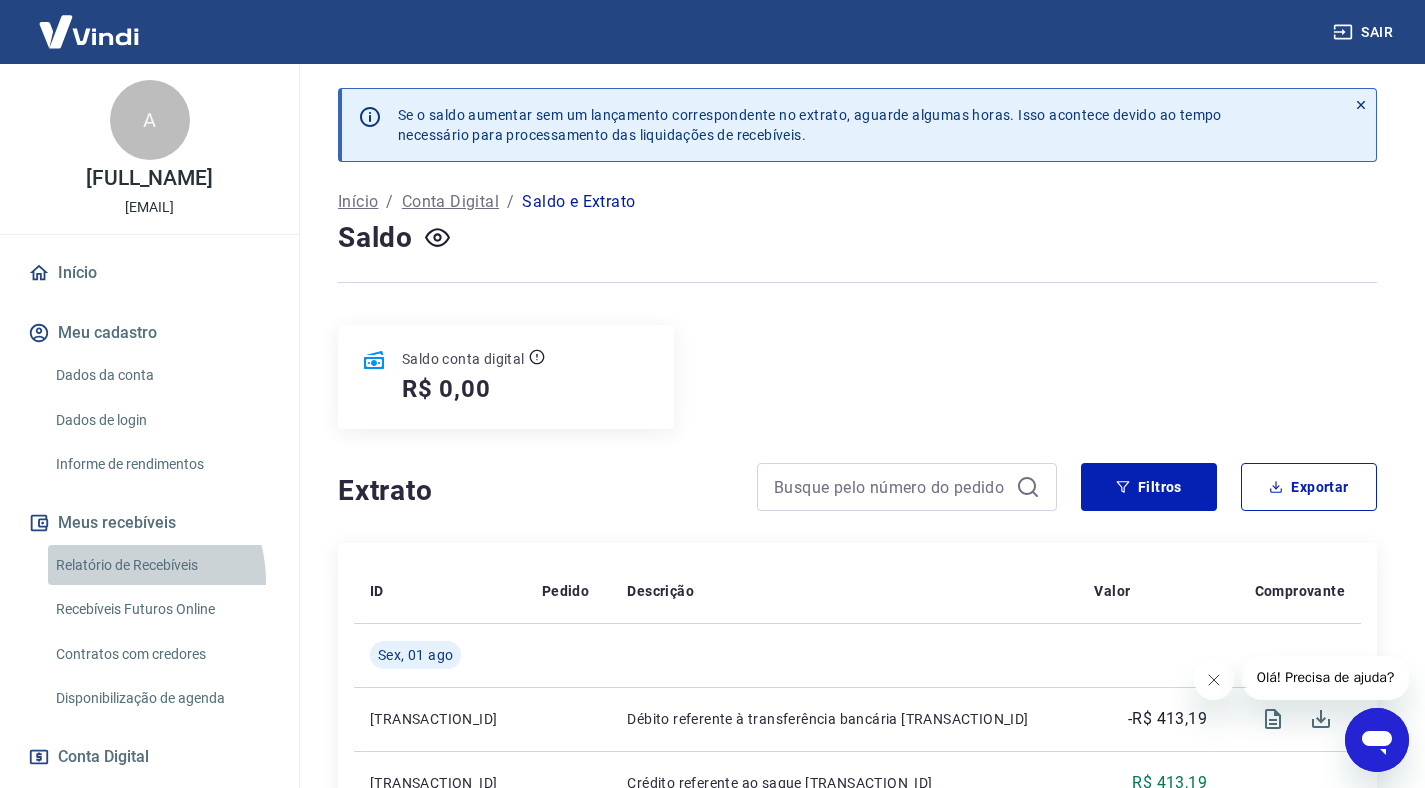click on "Relatório de Recebíveis" at bounding box center [161, 565] 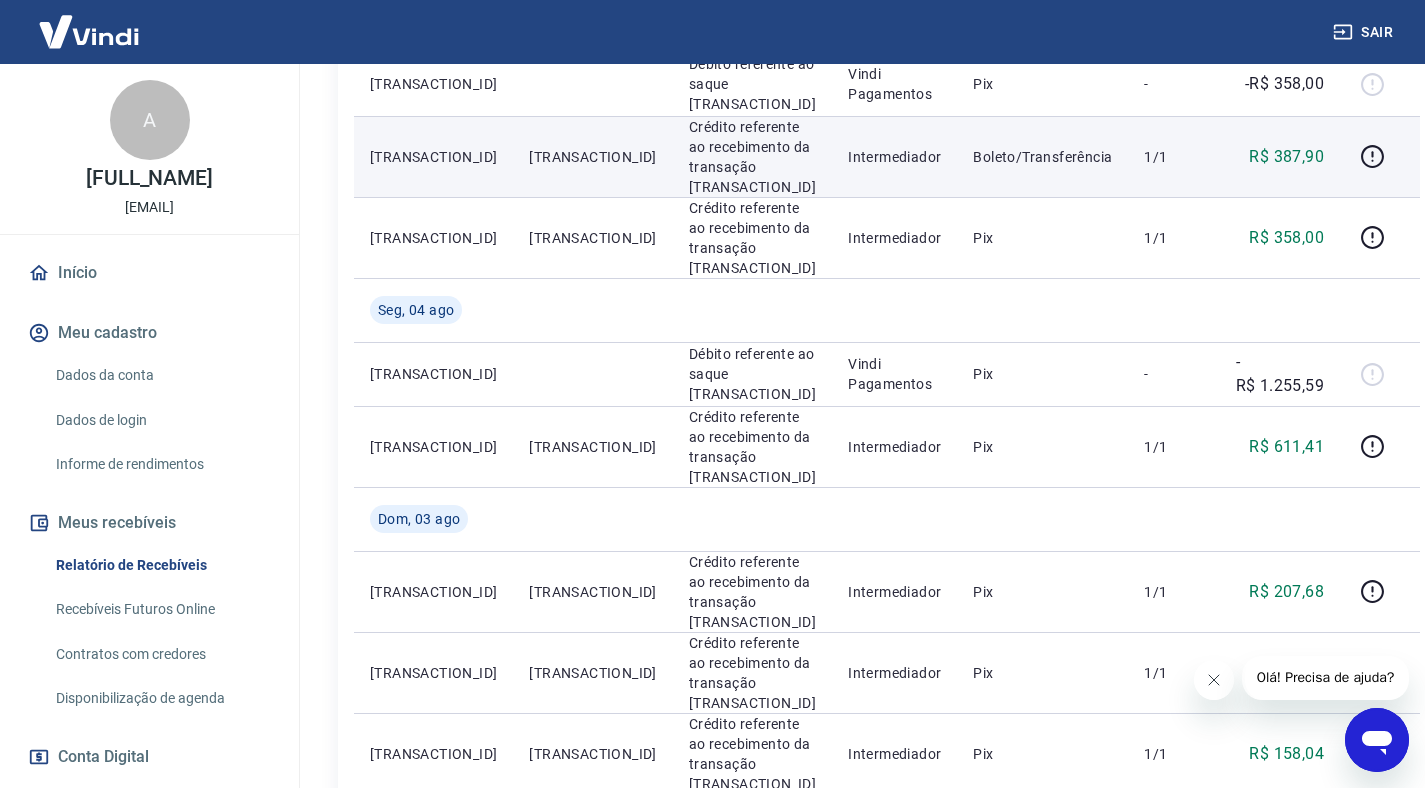 scroll, scrollTop: 526, scrollLeft: 0, axis: vertical 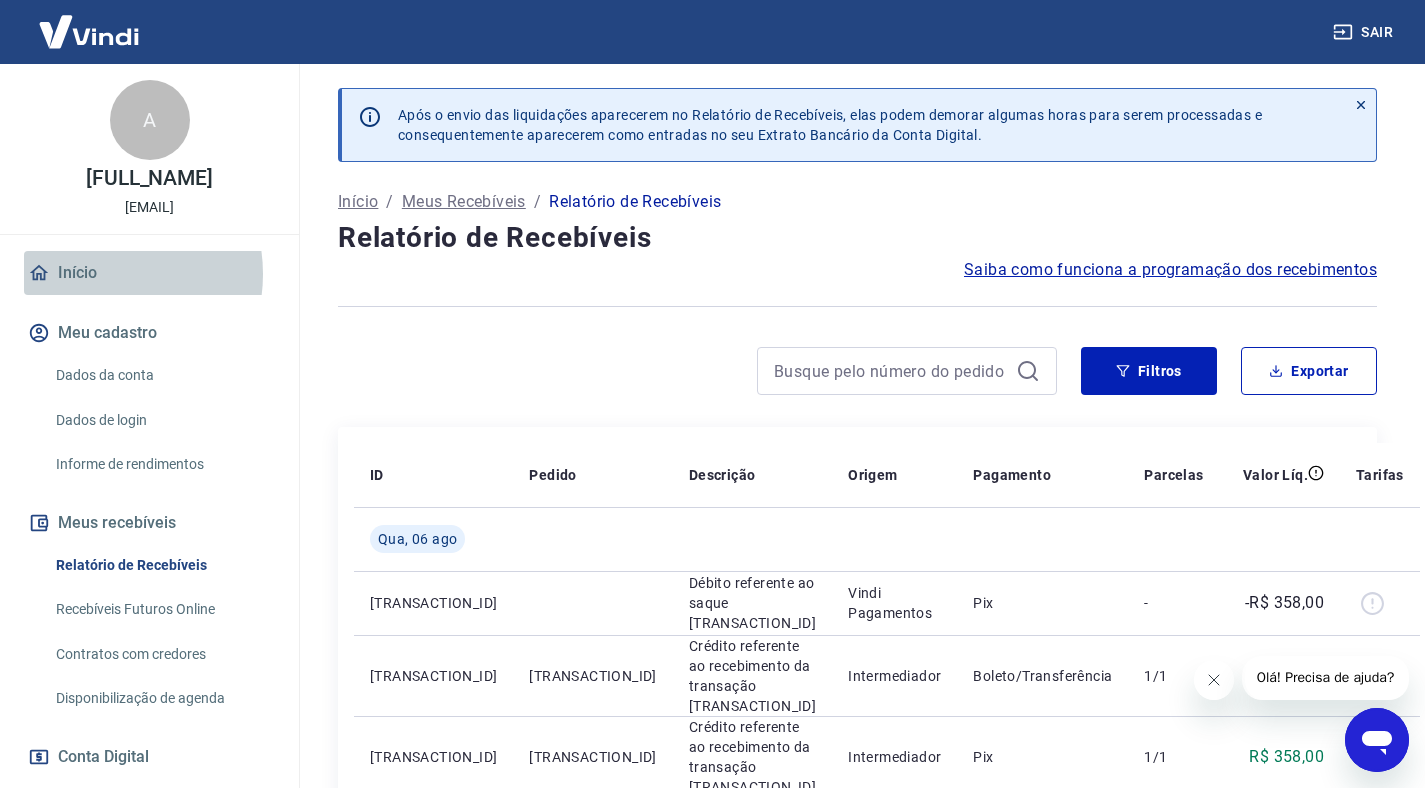 click on "Início" at bounding box center [149, 273] 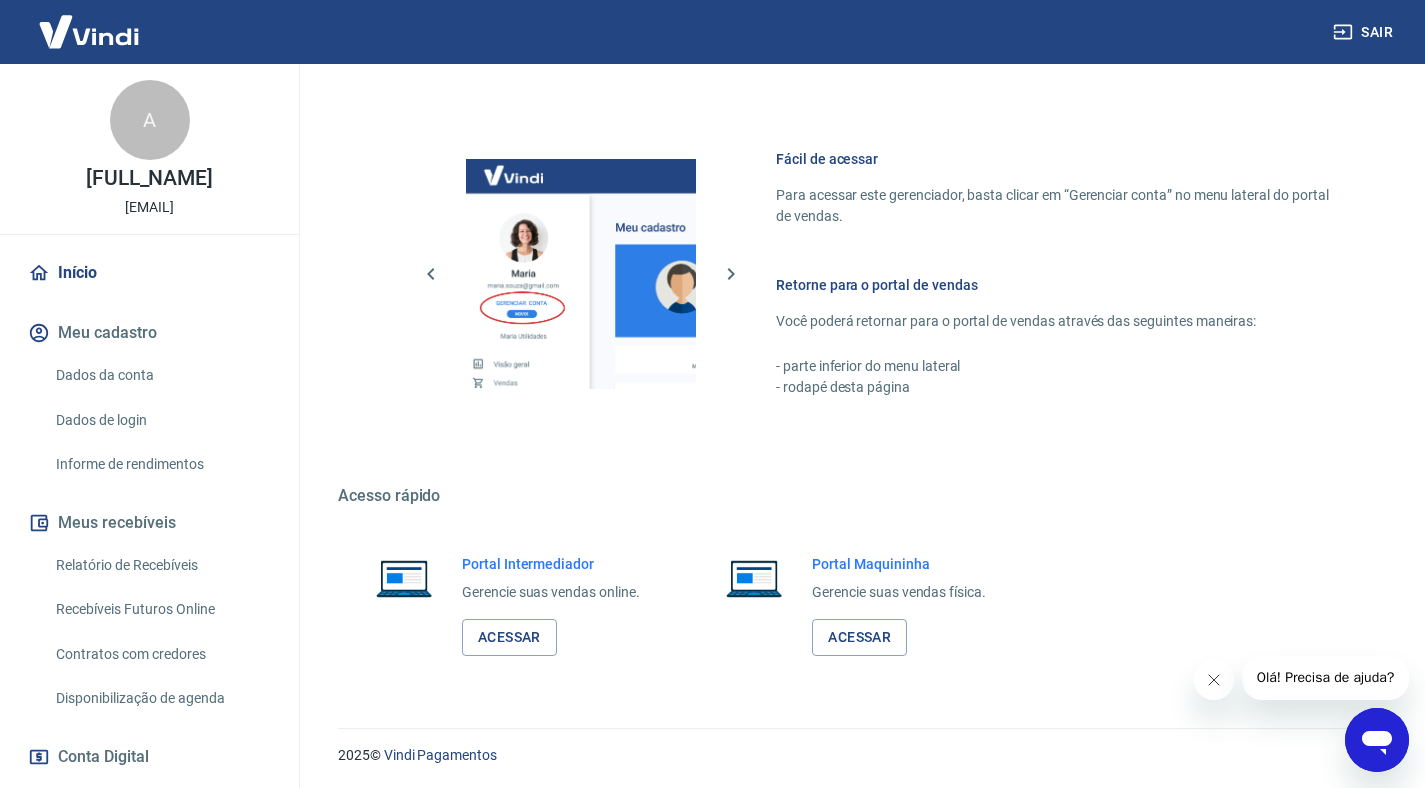 scroll, scrollTop: 810, scrollLeft: 0, axis: vertical 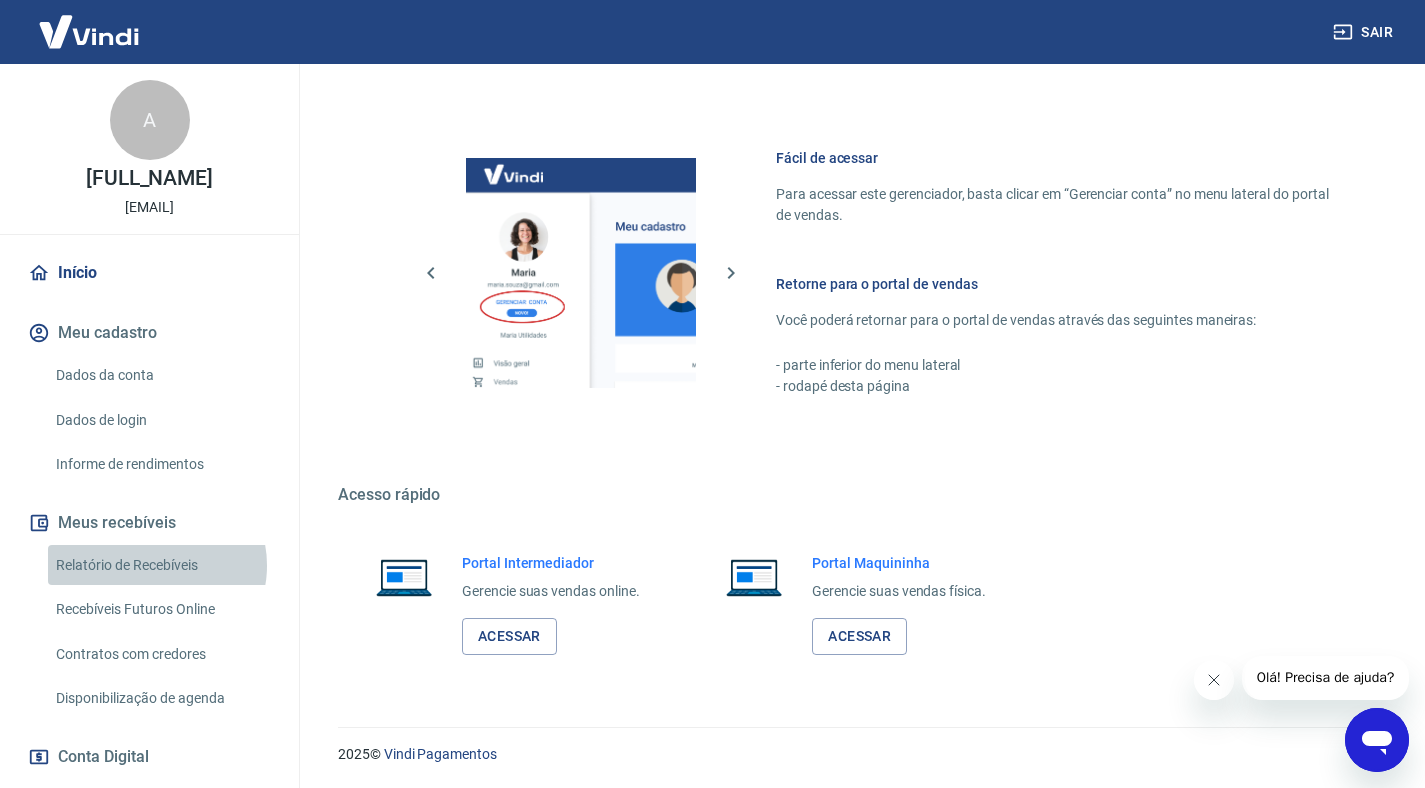 click on "Relatório de Recebíveis" at bounding box center (161, 565) 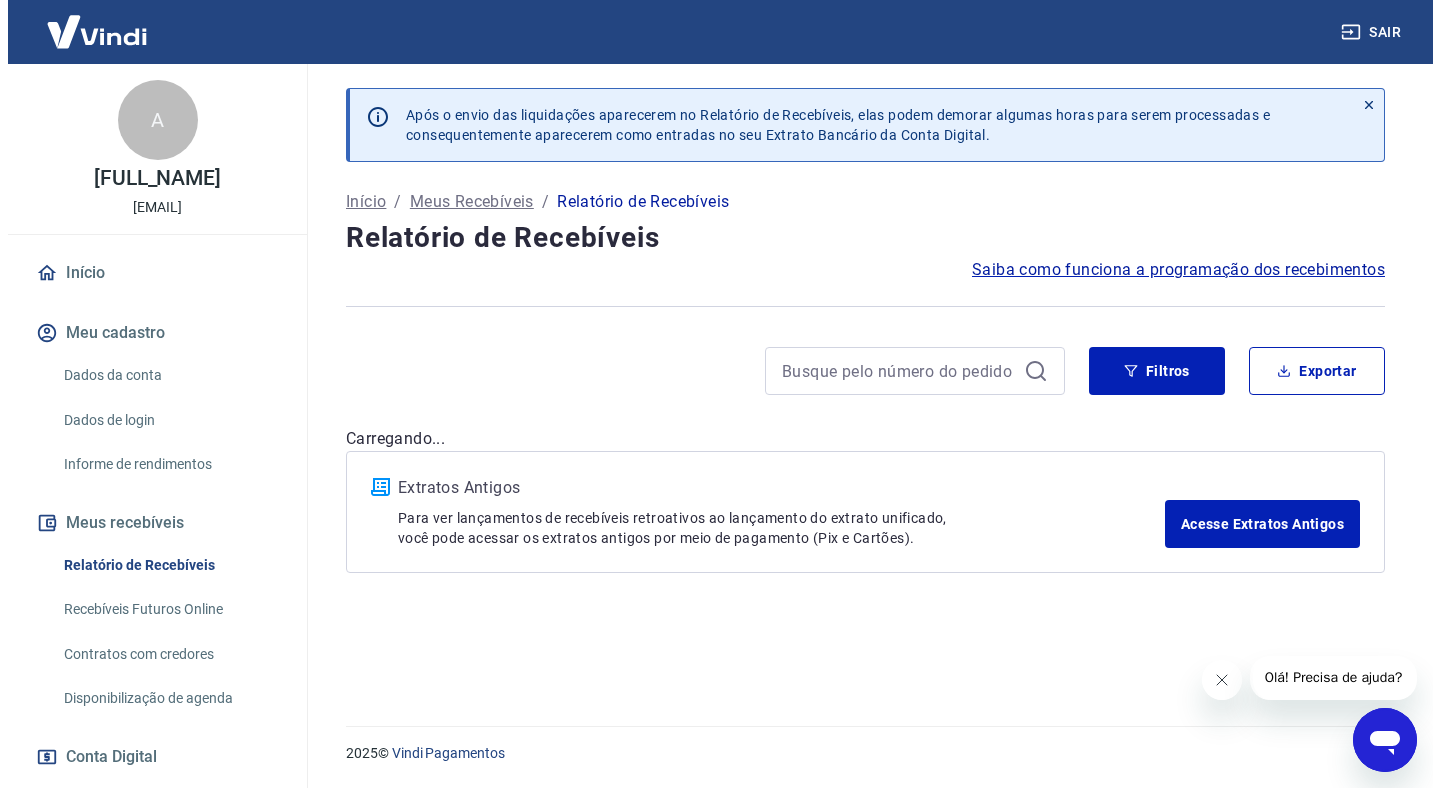 scroll, scrollTop: 0, scrollLeft: 0, axis: both 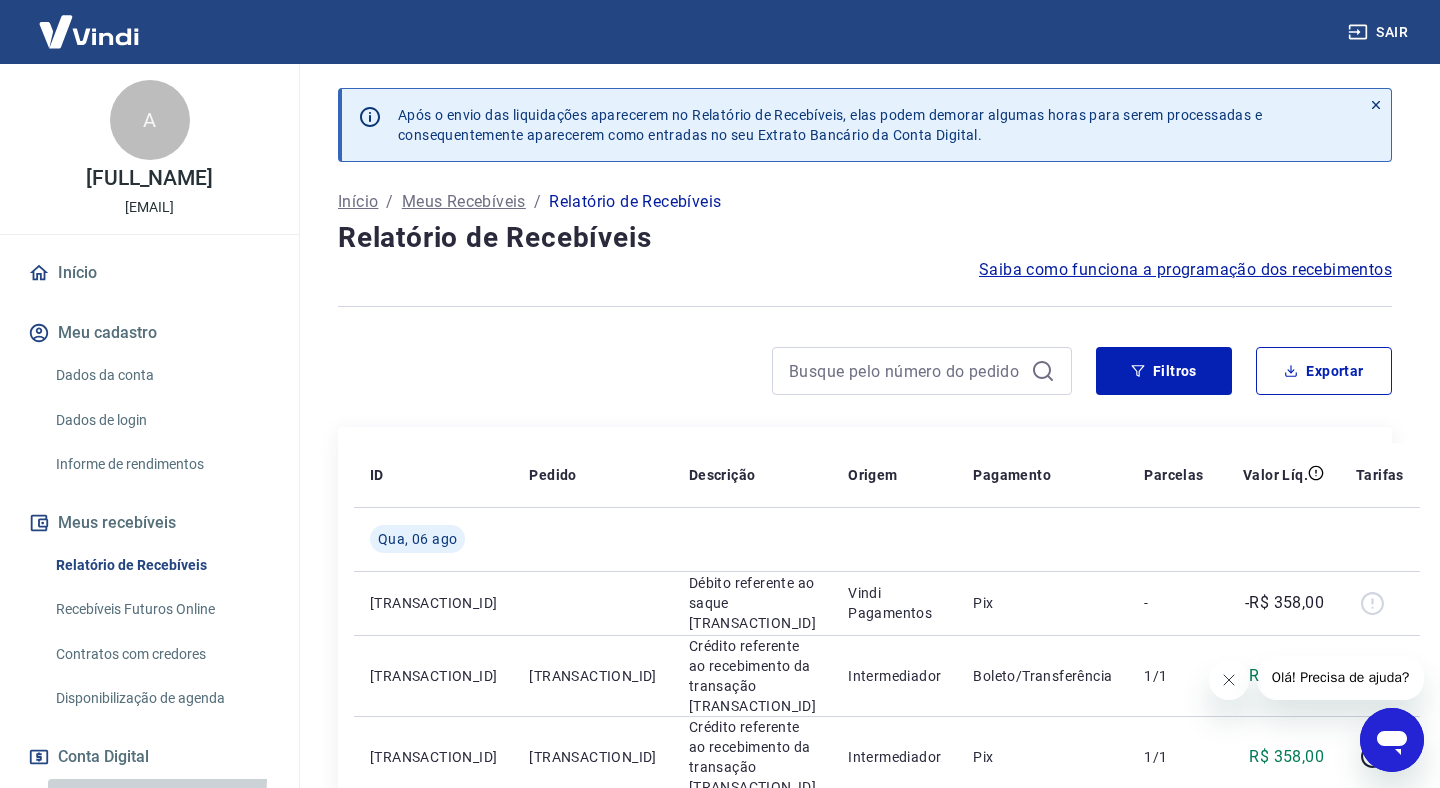 click on "Saldo e Extrato" at bounding box center (161, 799) 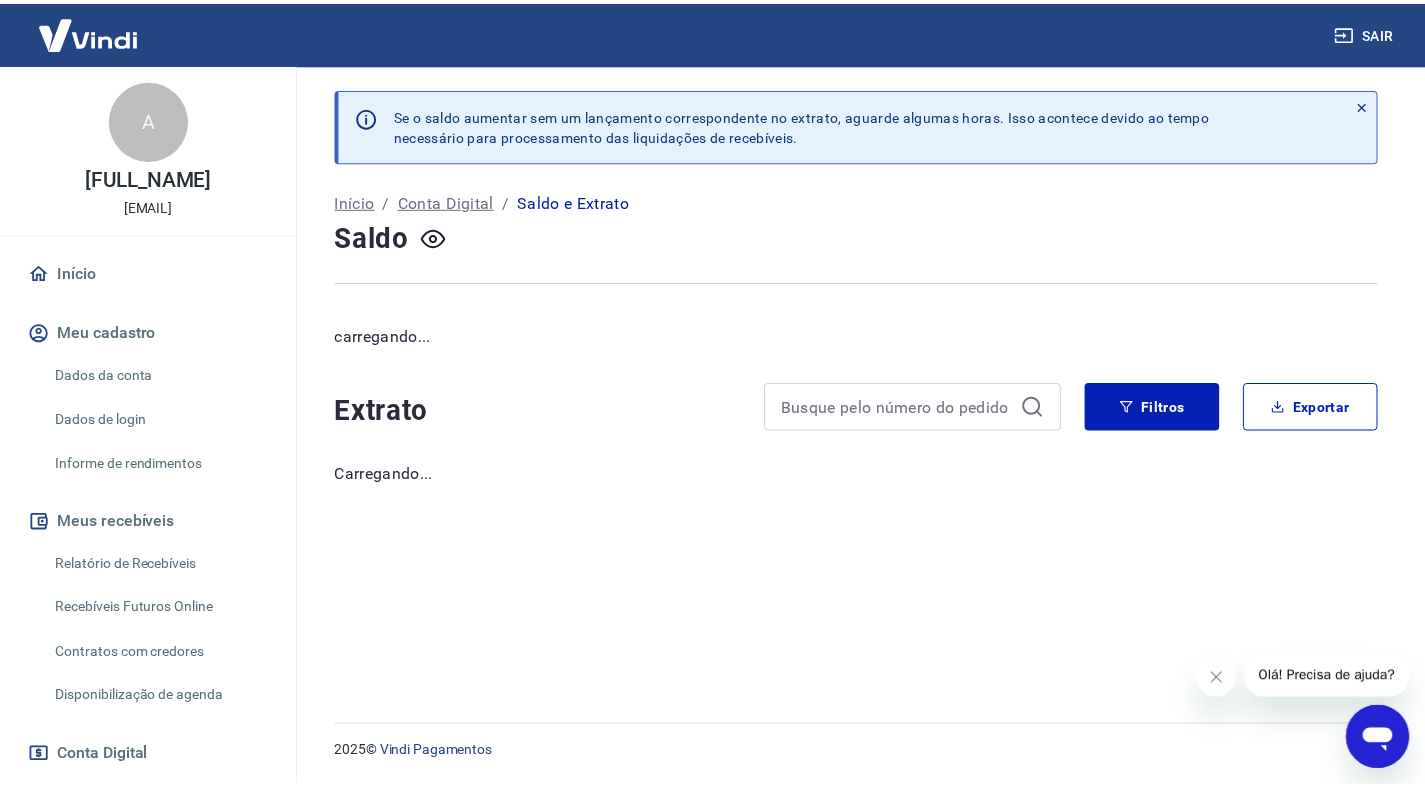 scroll, scrollTop: 192, scrollLeft: 0, axis: vertical 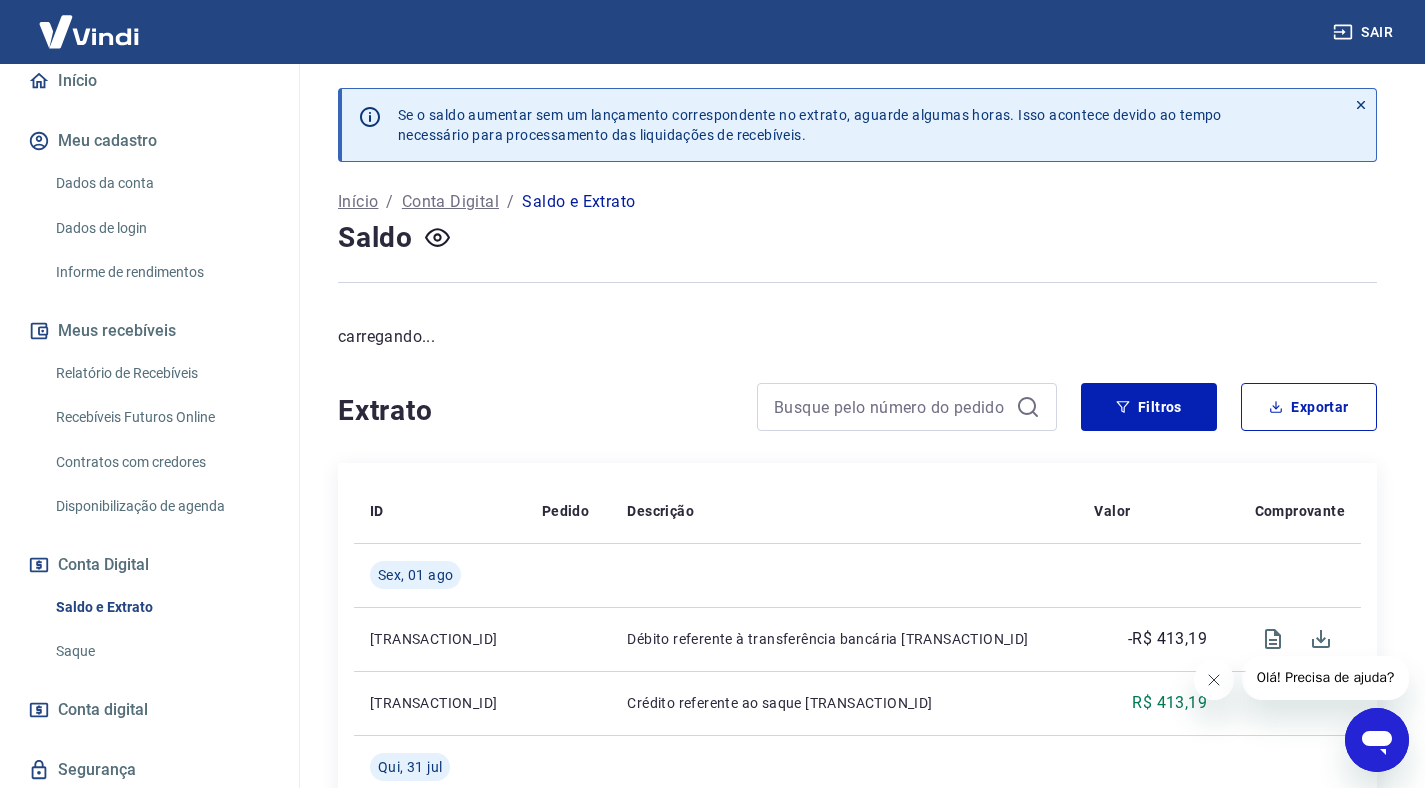 click on "Saque" at bounding box center [161, 651] 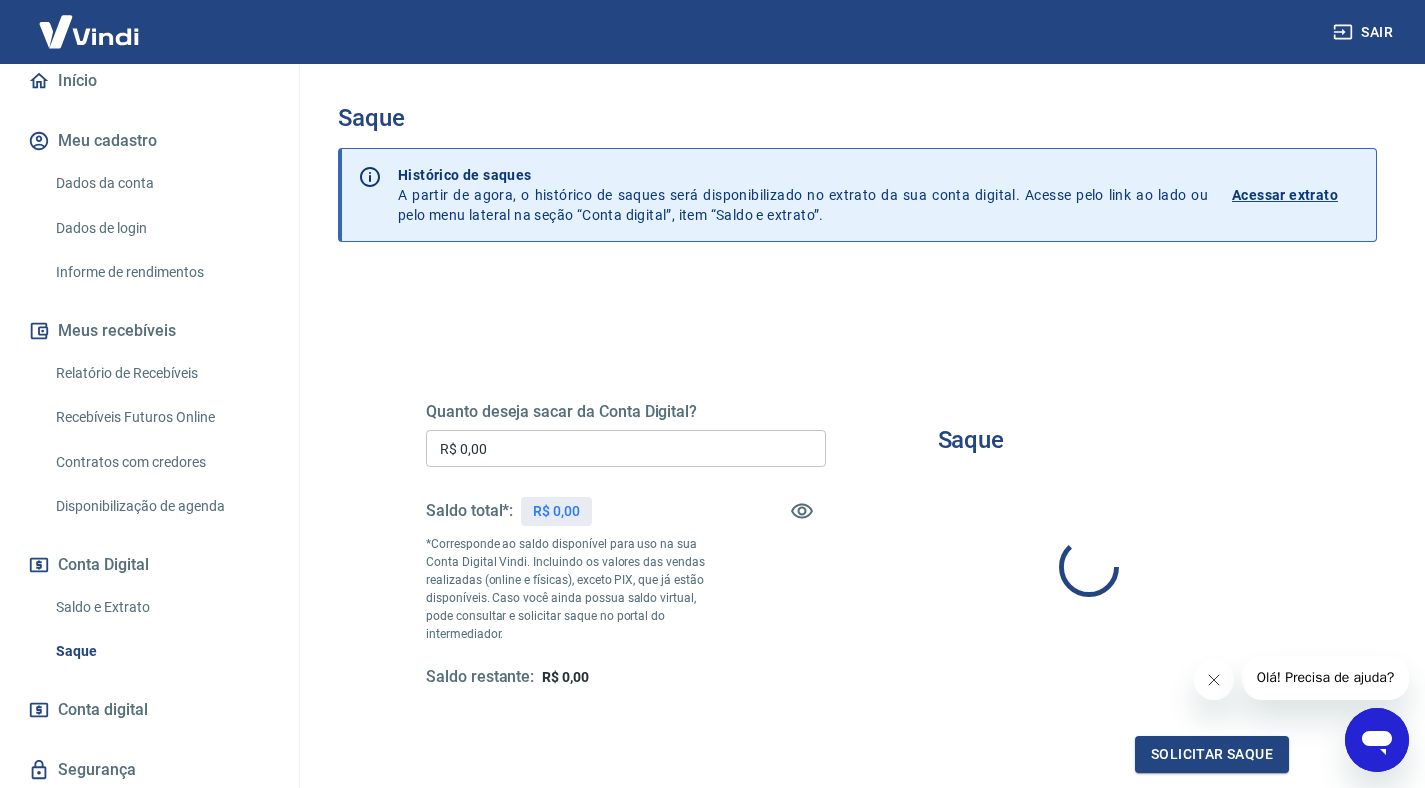 click on "Quanto deseja sacar da Conta Digital? R$ 0,00 ​ Saldo total*: R$ 0,00 *Corresponde ao saldo disponível para uso na sua Conta Digital Vindi. Incluindo os valores das vendas realizadas (online e físicas), exceto PIX, que já estão disponíveis. Caso você ainda possua saldo virtual, pode consultar e solicitar saque no portal do intermediador. Saldo restante: R$ 0,00" at bounding box center (626, 545) 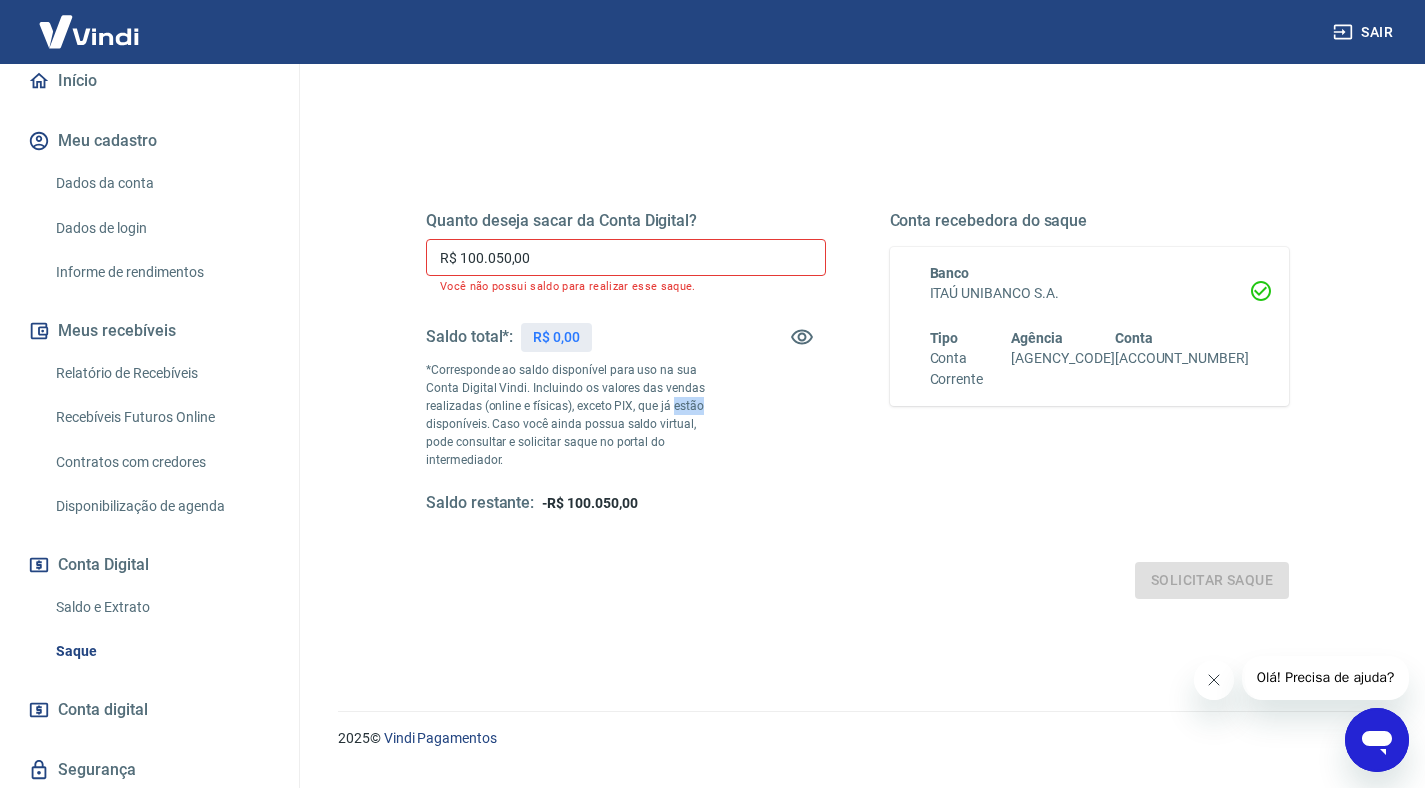 scroll, scrollTop: 217, scrollLeft: 0, axis: vertical 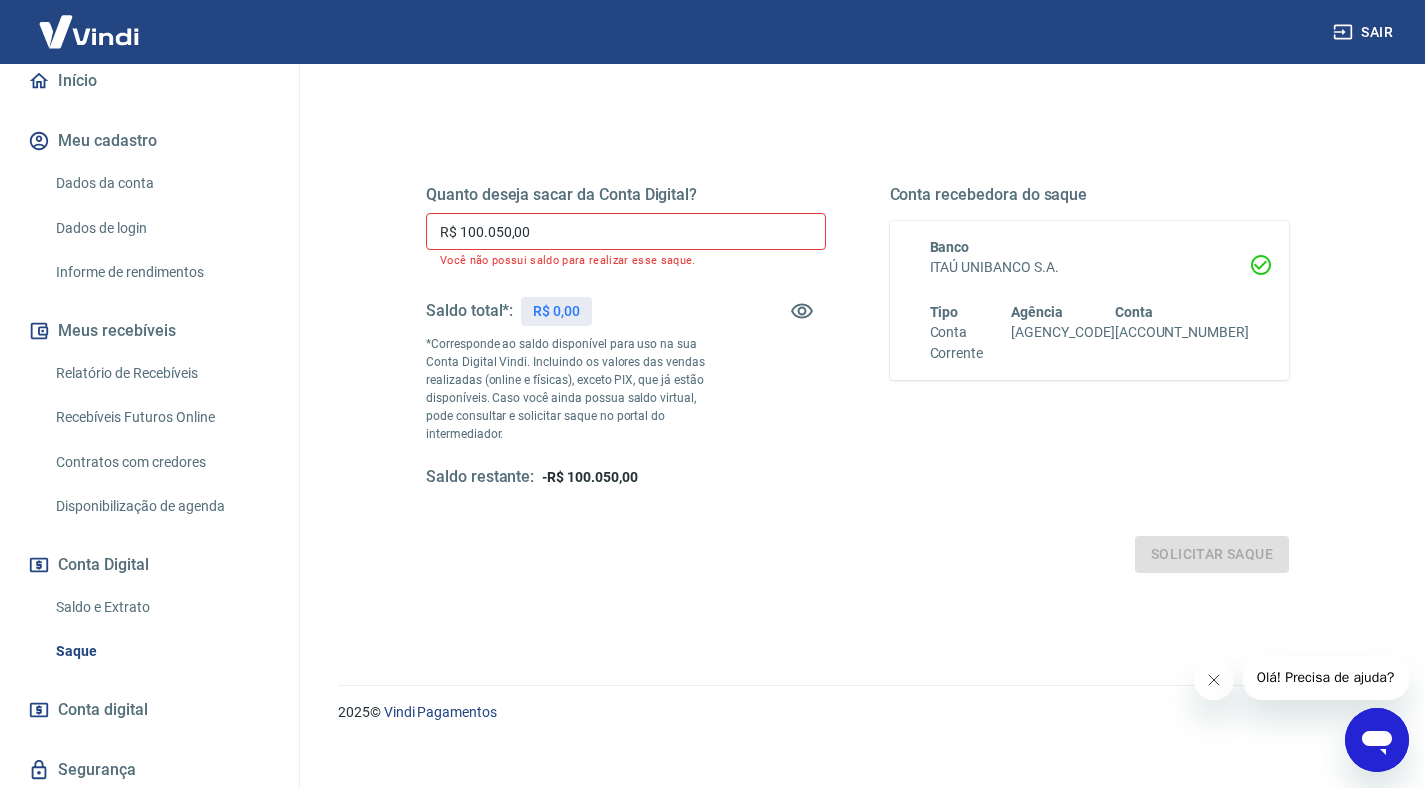 click on "R$ 100.050,00" at bounding box center [626, 231] 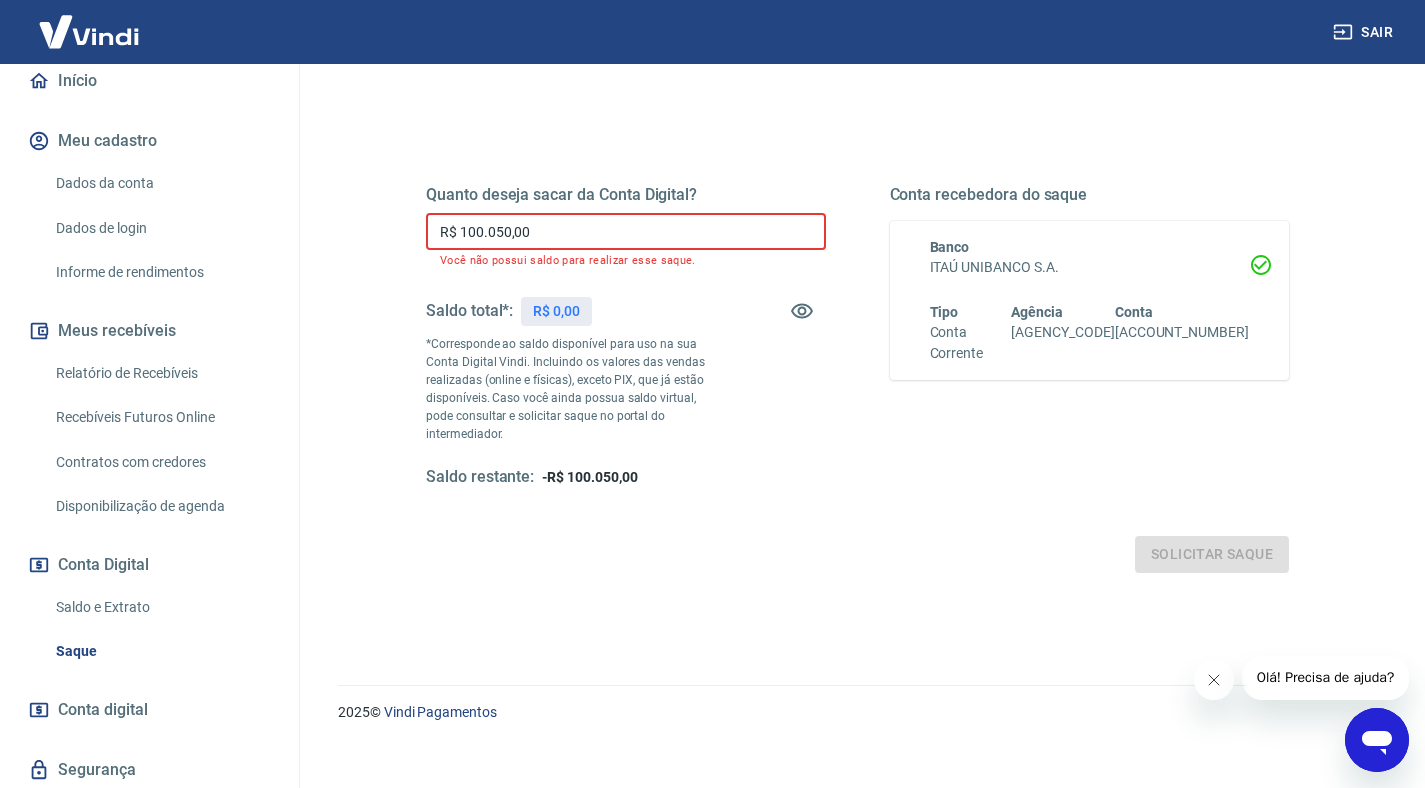 click on "R$ 100.050,00" at bounding box center (626, 231) 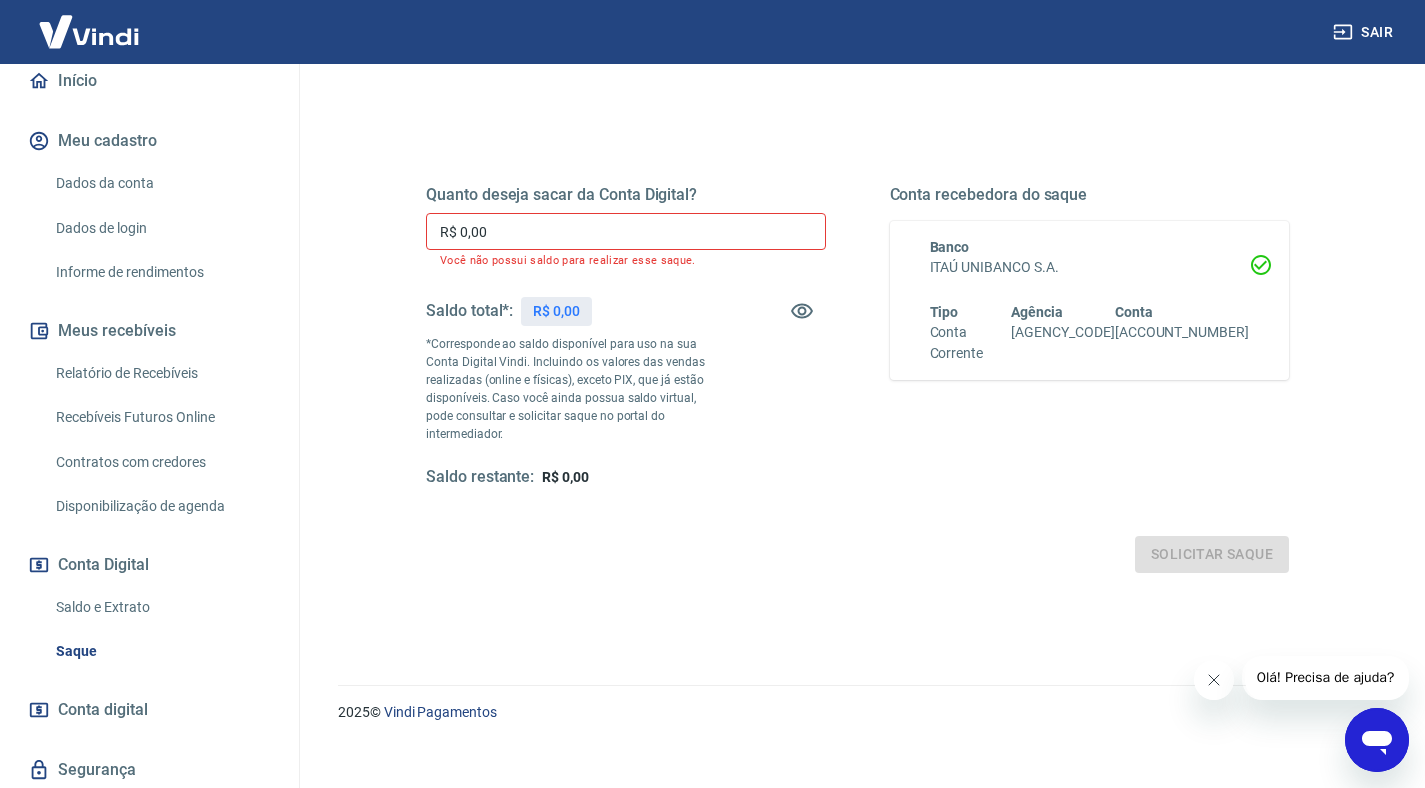 click on "Saldo total*: R$ 0,00" at bounding box center [626, 311] 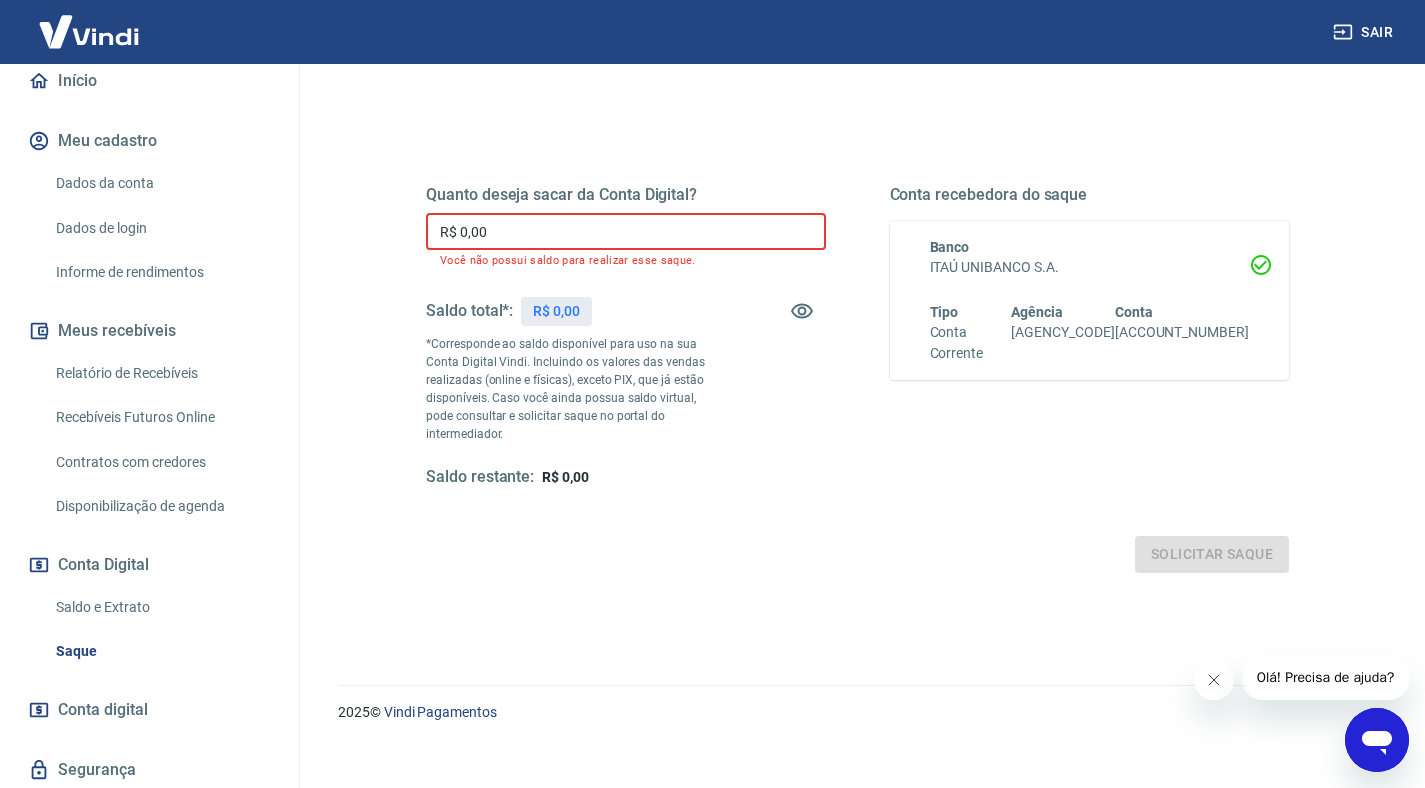 drag, startPoint x: 616, startPoint y: 216, endPoint x: 624, endPoint y: 230, distance: 16.124516 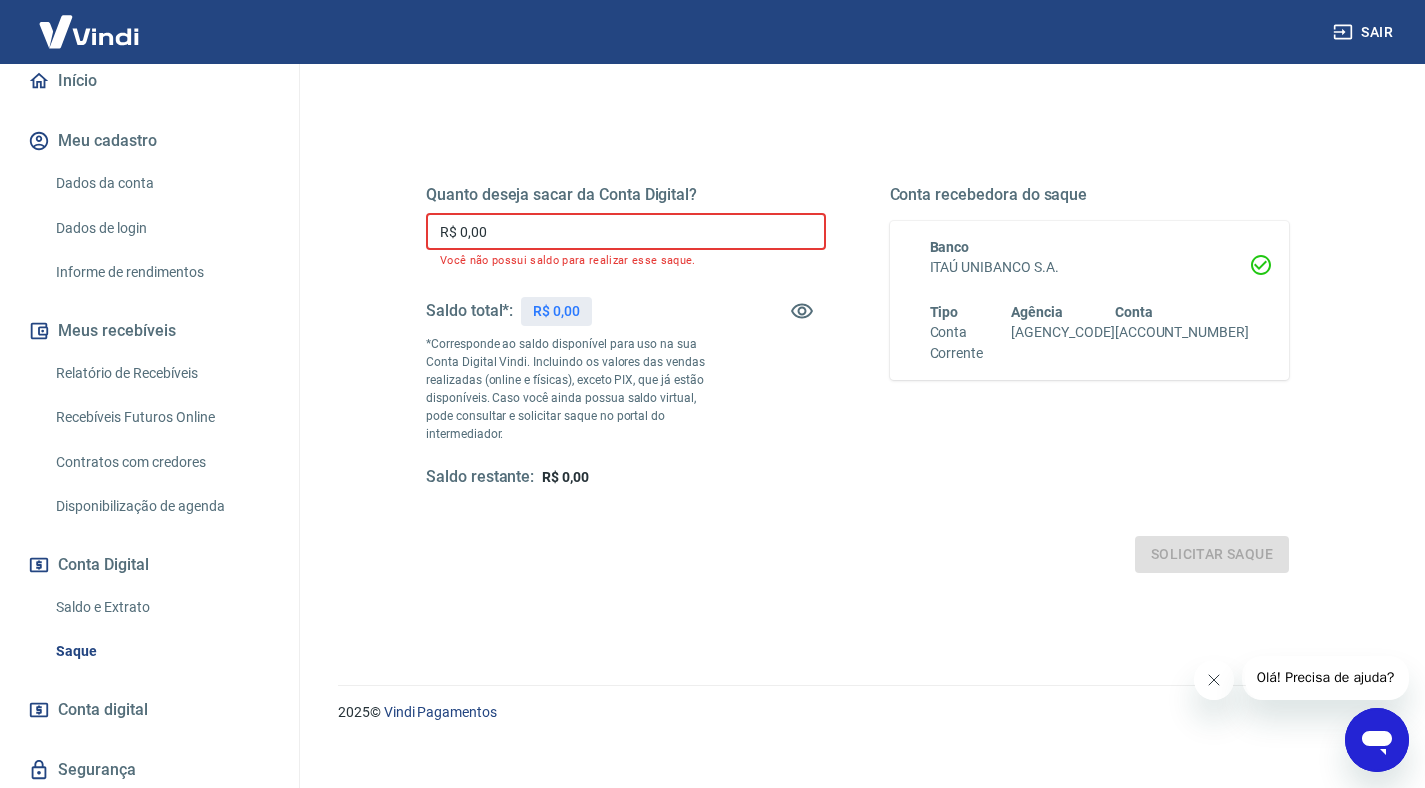 type on "R$ 0,00" 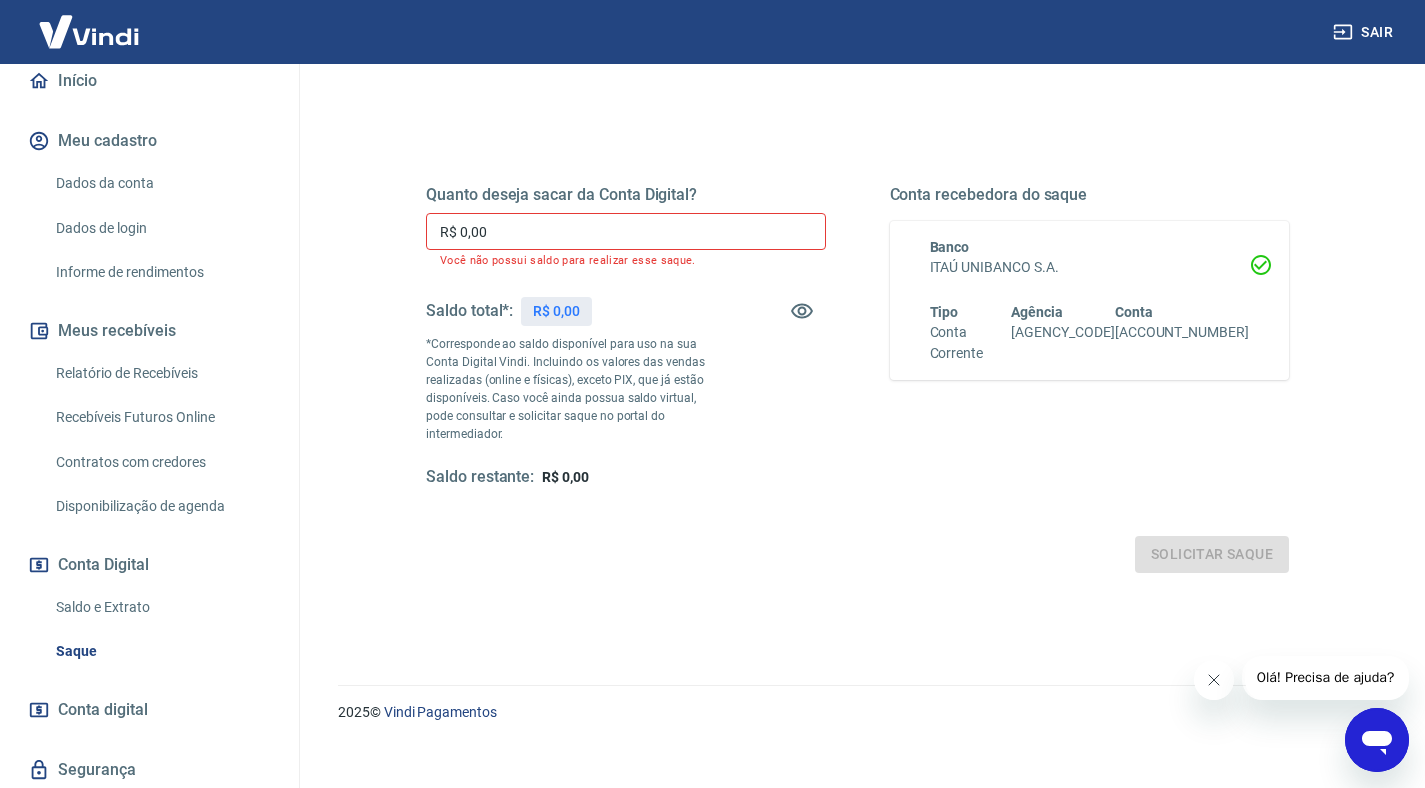 click on "*Corresponde ao saldo disponível para uso na sua Conta Digital Vindi. Incluindo os valores das vendas realizadas (online e físicas), exceto PIX, que já estão disponíveis. Caso você ainda possua saldo virtual, pode consultar e solicitar saque no portal do intermediador." at bounding box center (576, 389) 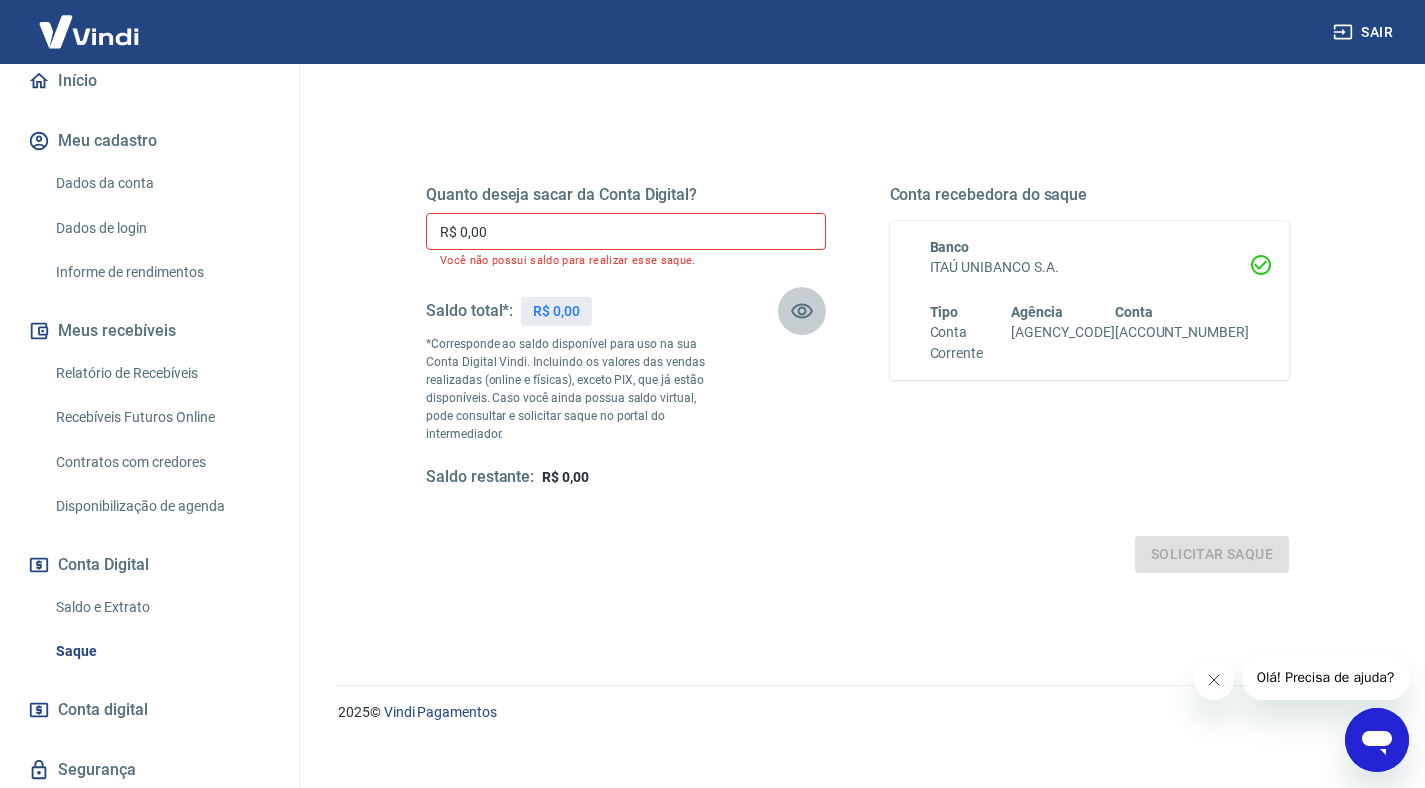 click at bounding box center (802, 311) 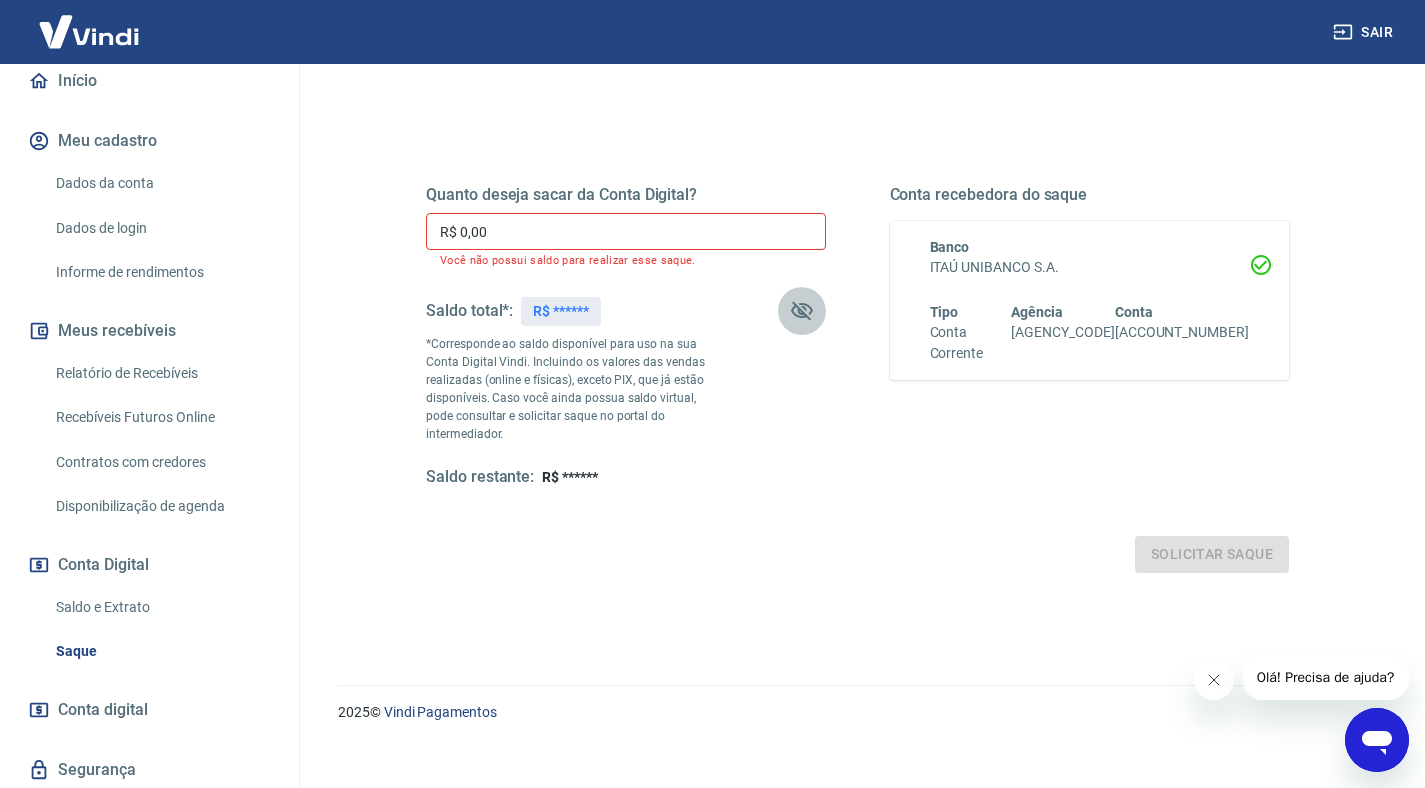 click 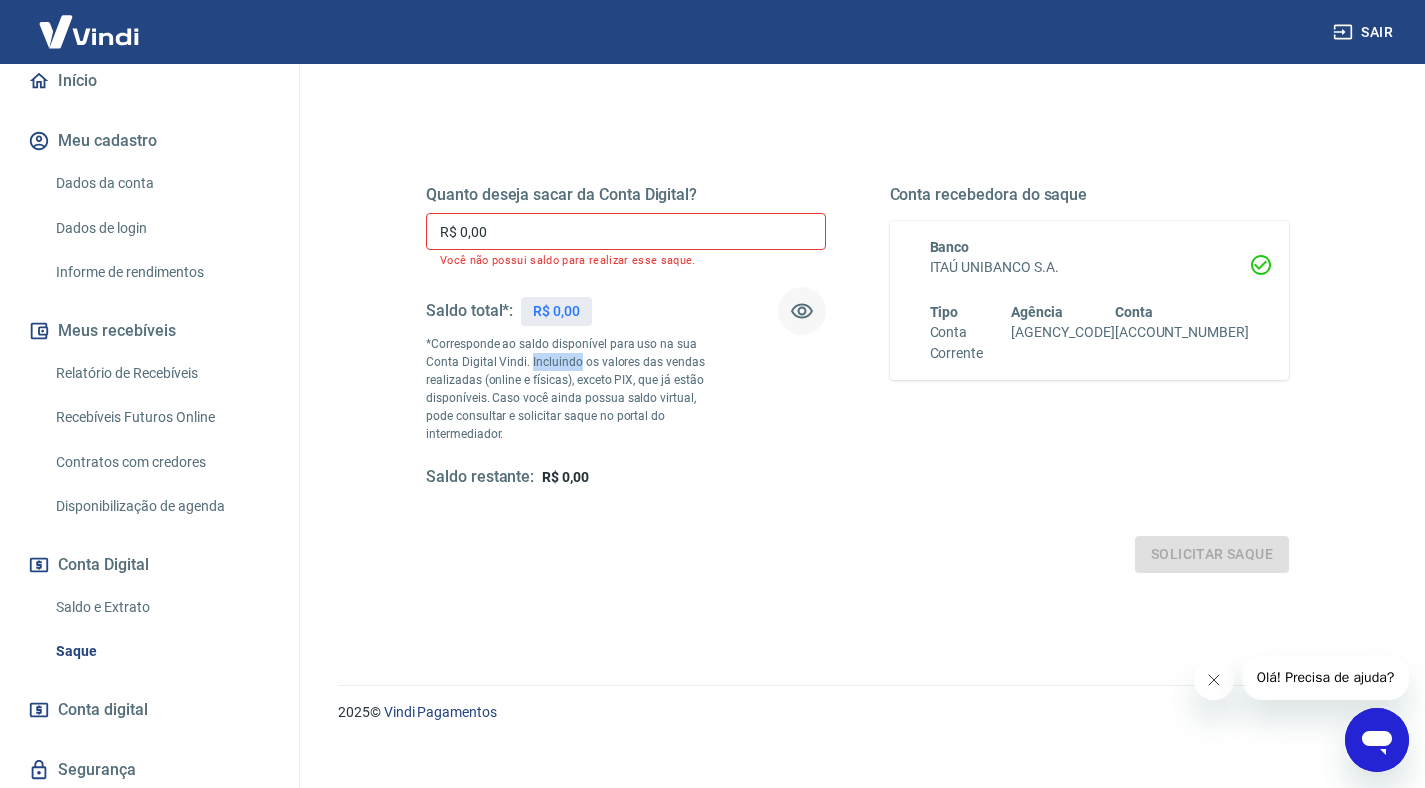 click on "*Corresponde ao saldo disponível para uso na sua Conta Digital Vindi. Incluindo os valores das vendas realizadas (online e físicas), exceto PIX, que já estão disponíveis. Caso você ainda possua saldo virtual, pode consultar e solicitar saque no portal do intermediador." at bounding box center (576, 389) 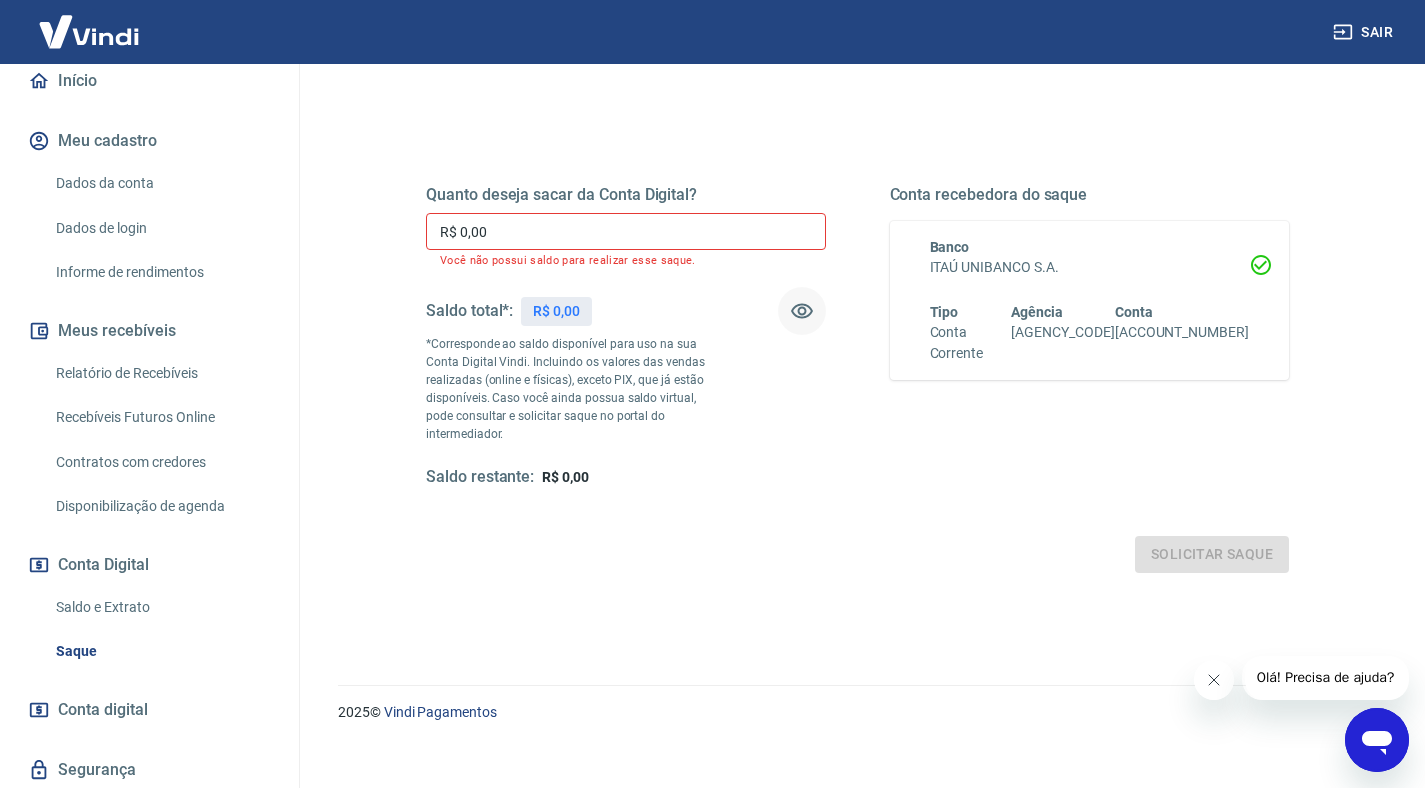 click on "Solicitar saque" at bounding box center [857, 554] 